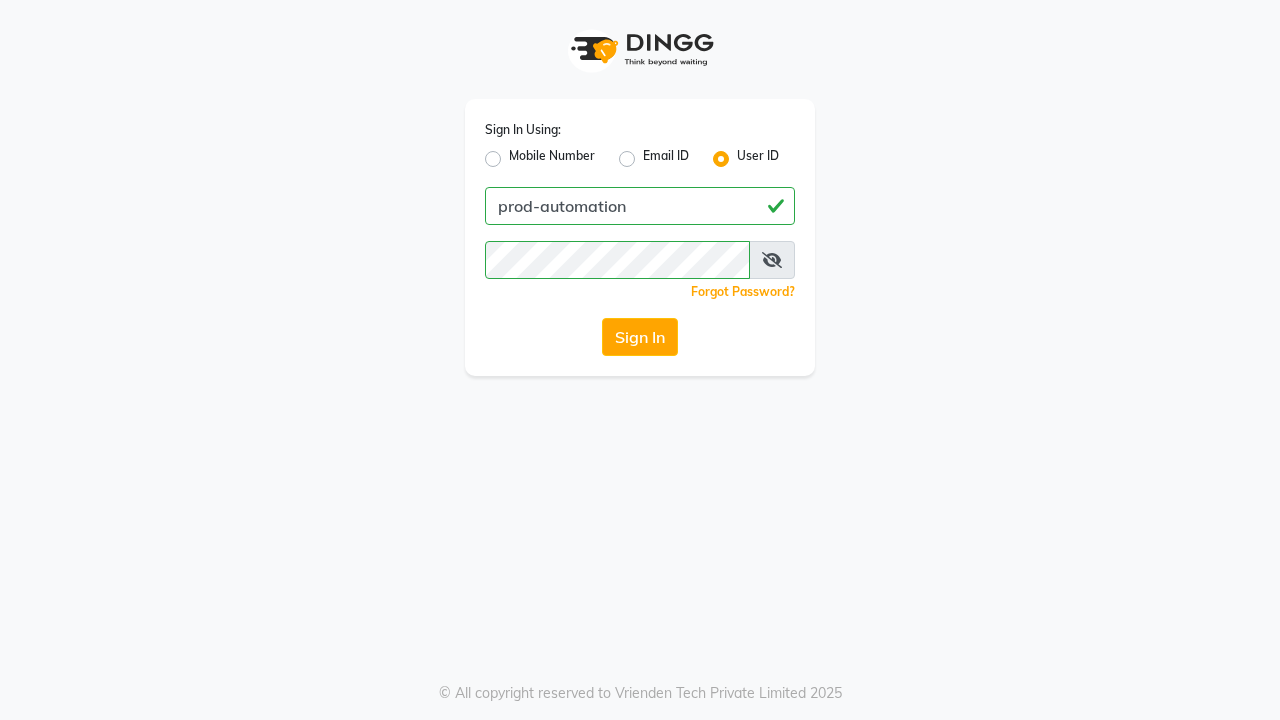 scroll, scrollTop: 0, scrollLeft: 0, axis: both 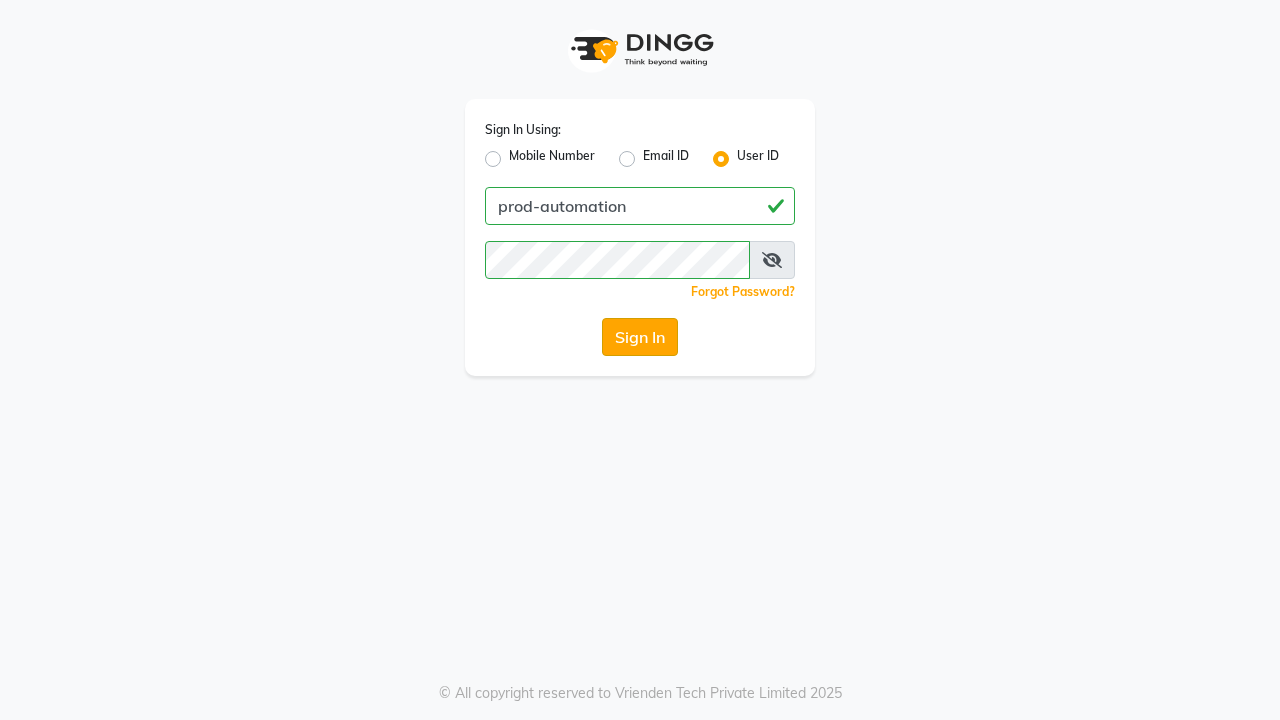 click on "Sign In" 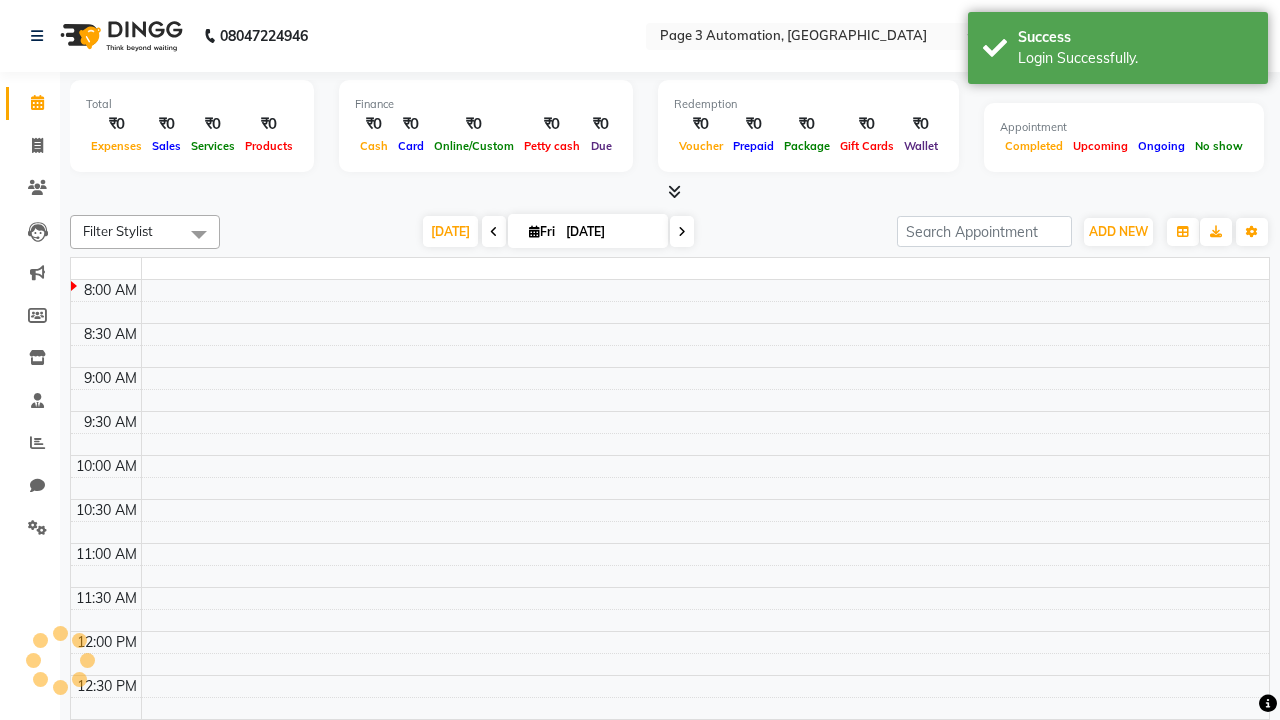 select on "en" 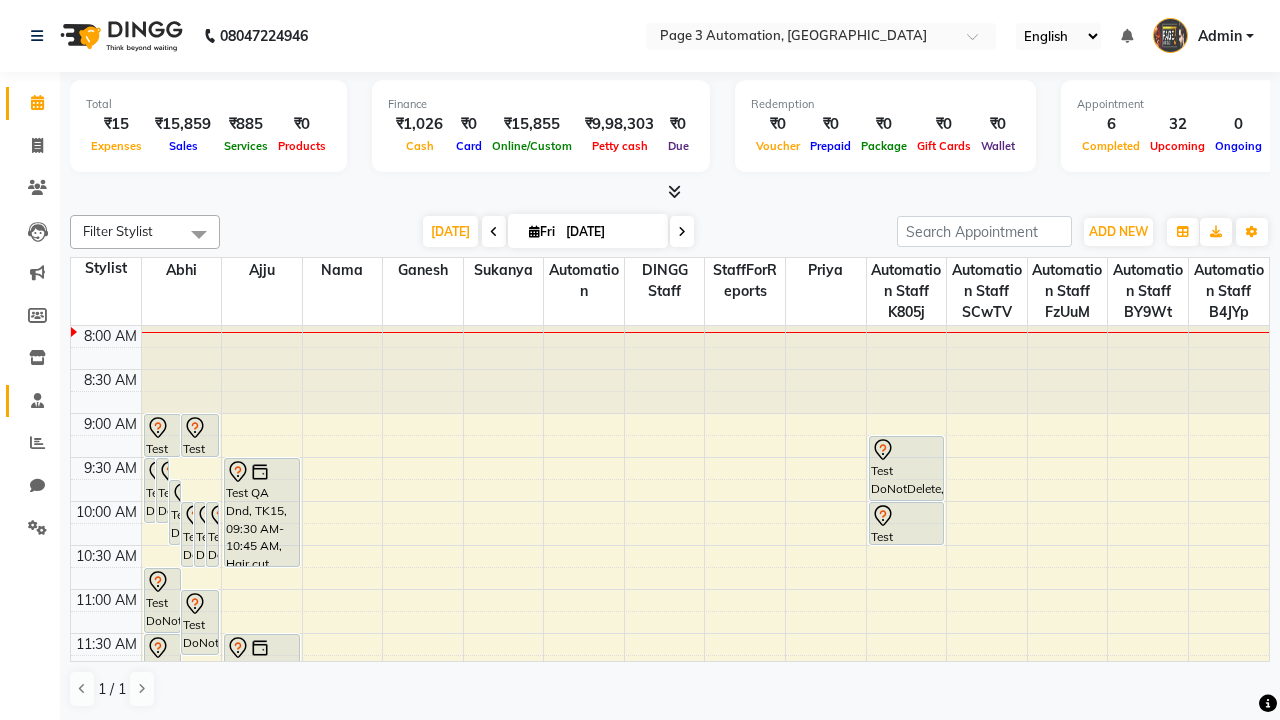 click 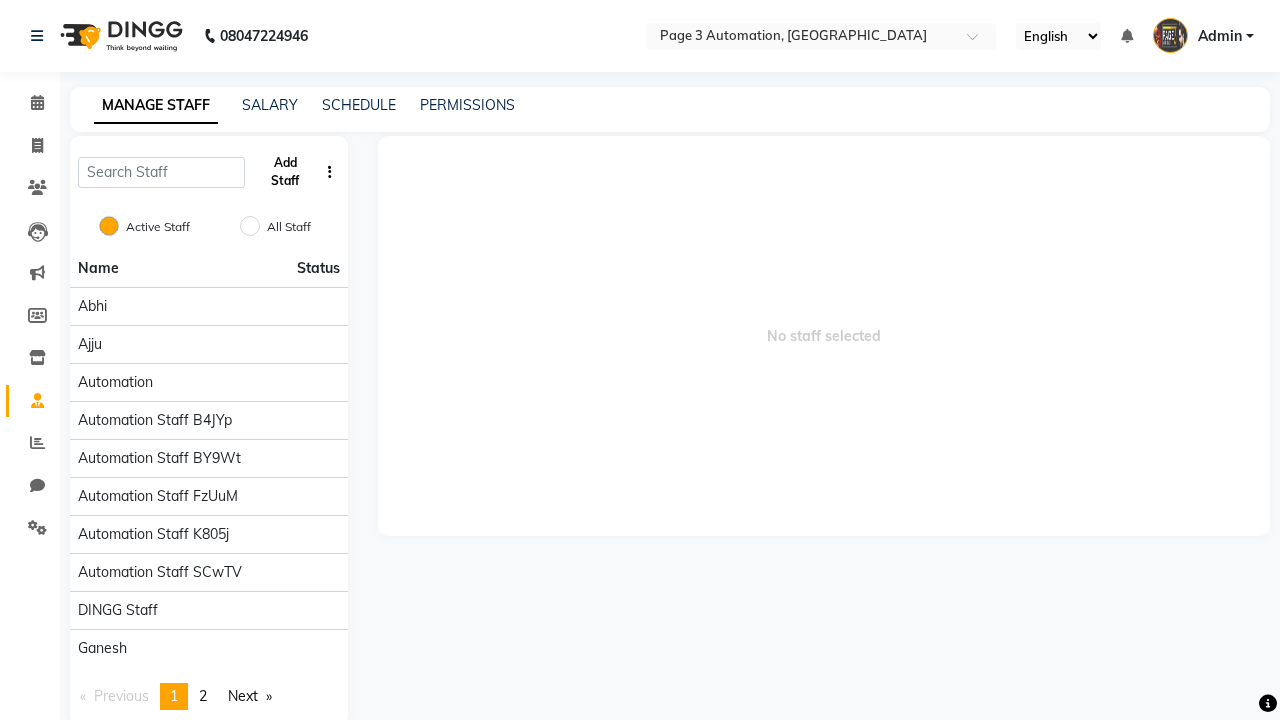 click on "Add Staff" 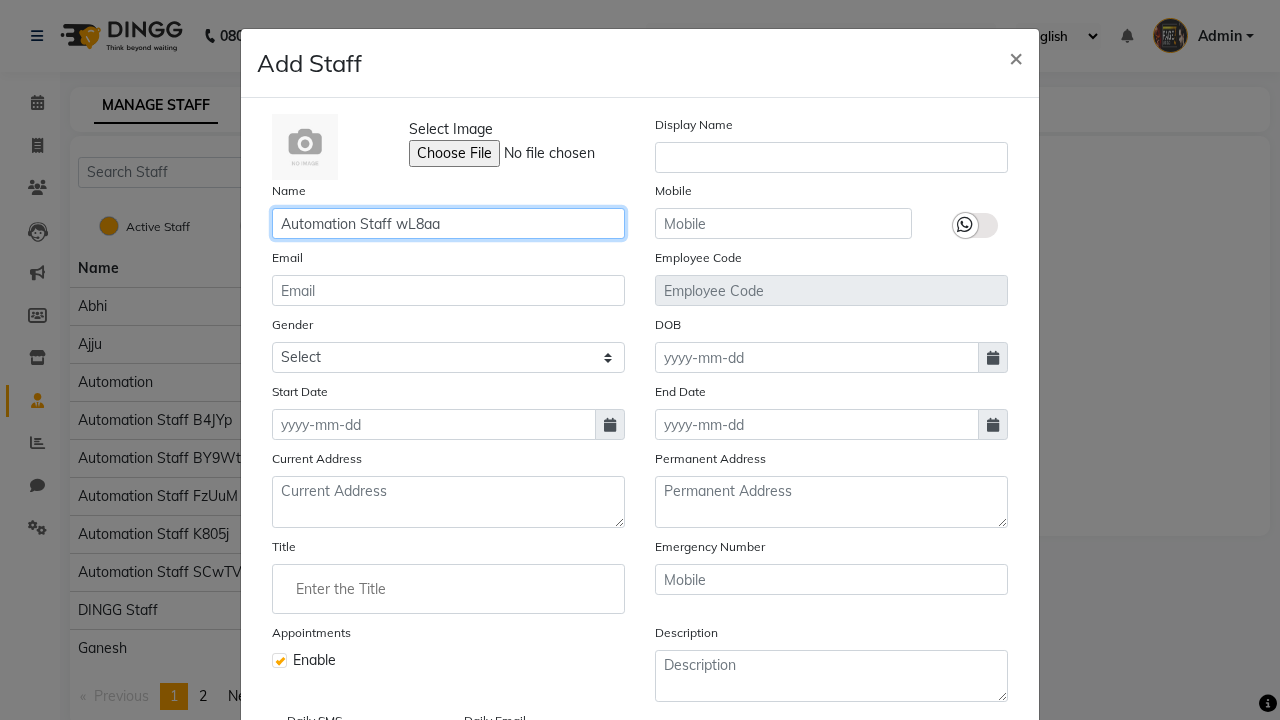 type on "Automation Staff wL8aa" 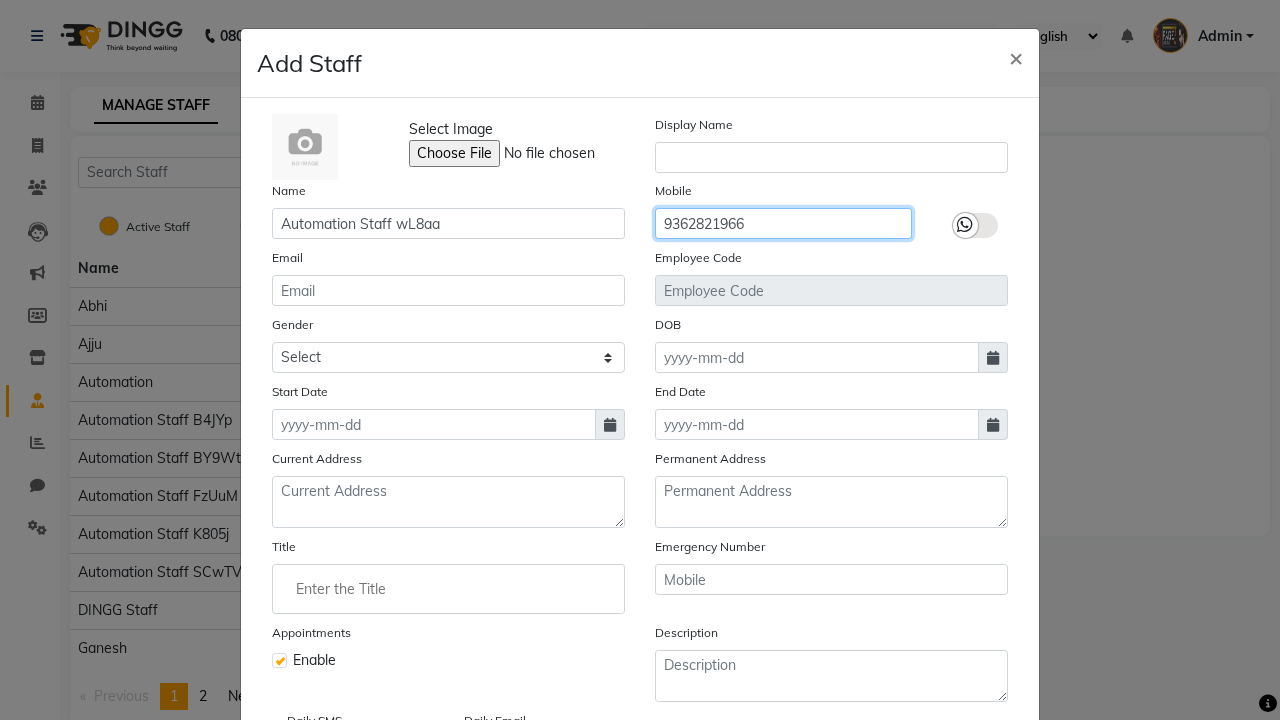 type on "9362821966" 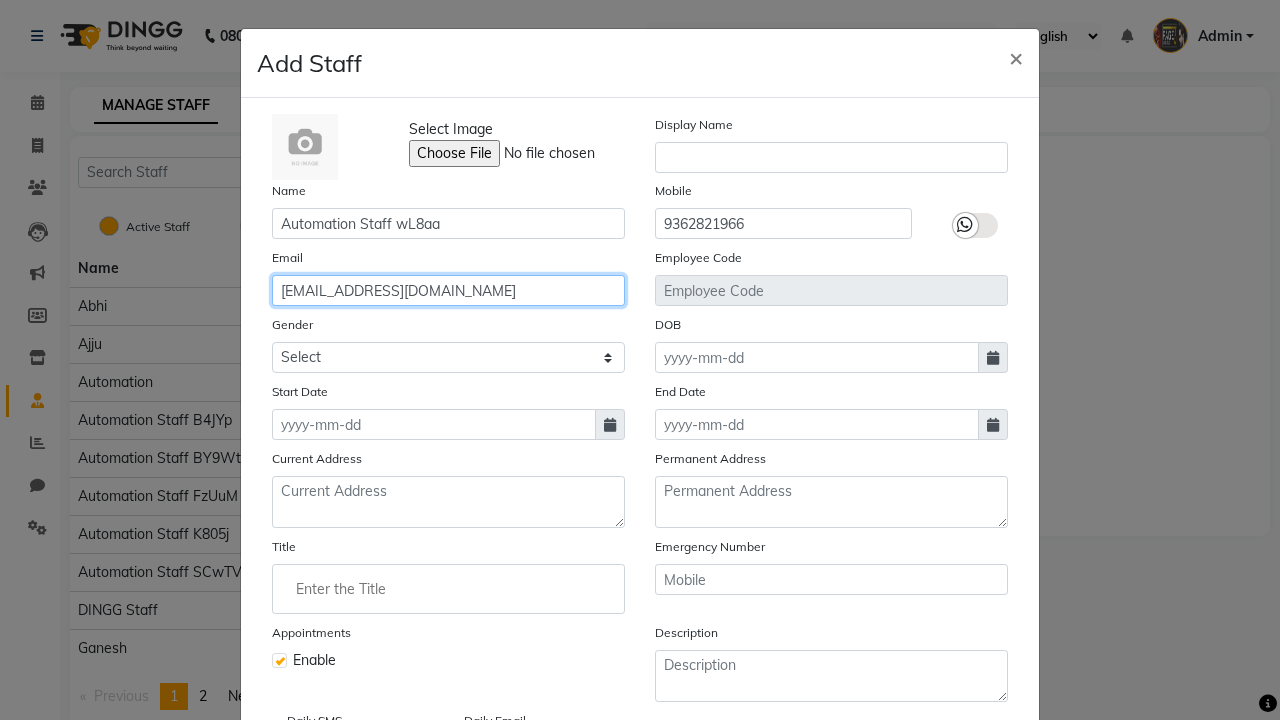type on "[EMAIL_ADDRESS][DOMAIN_NAME]" 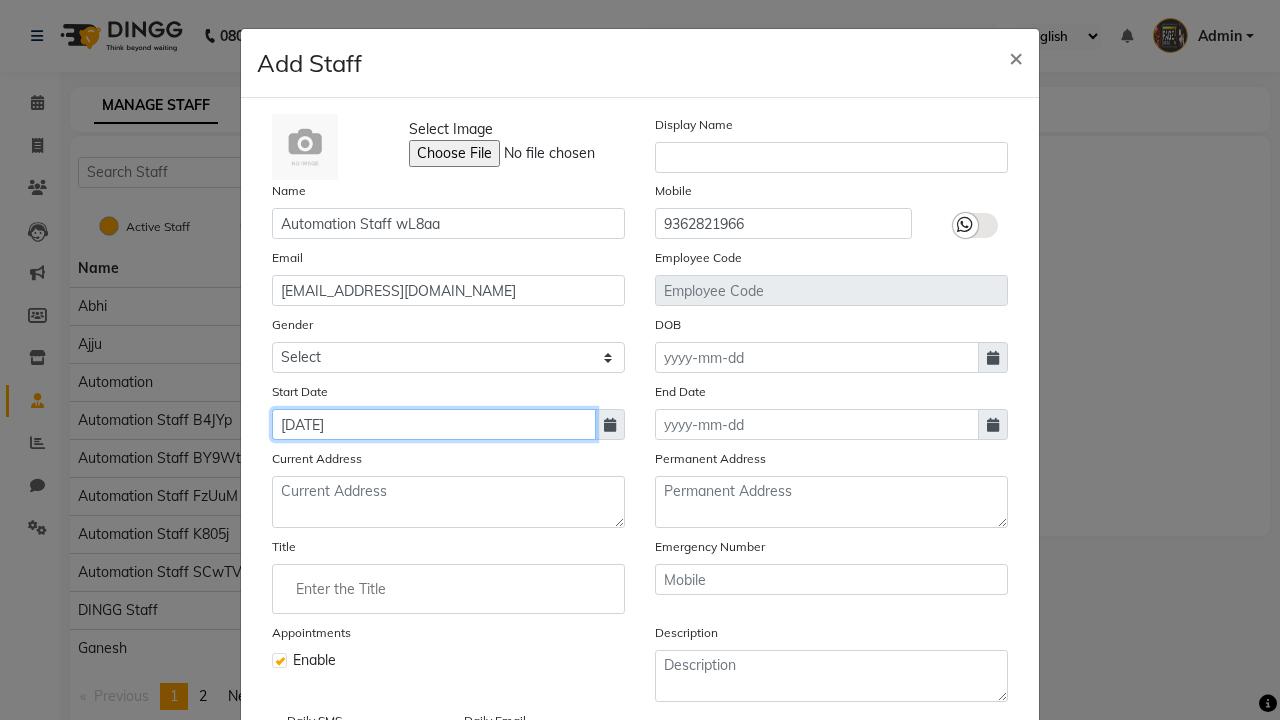 type on "[DATE]" 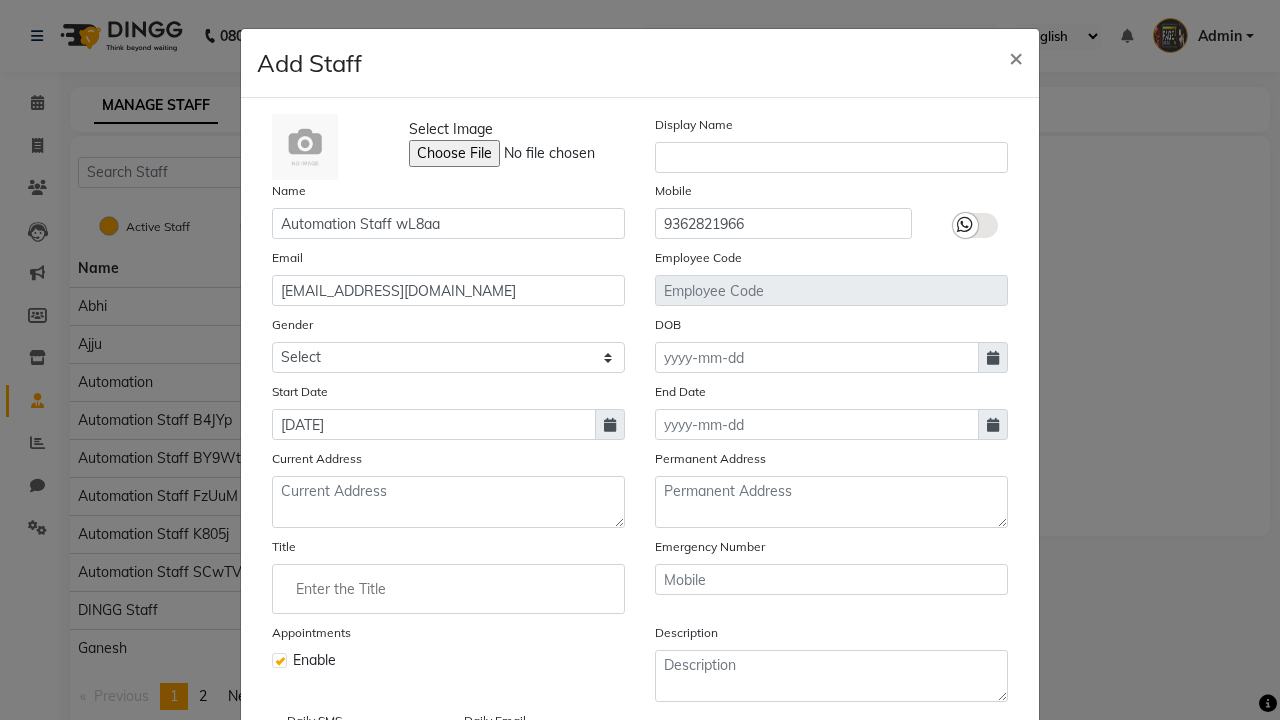click on "Save" at bounding box center (988, 814) 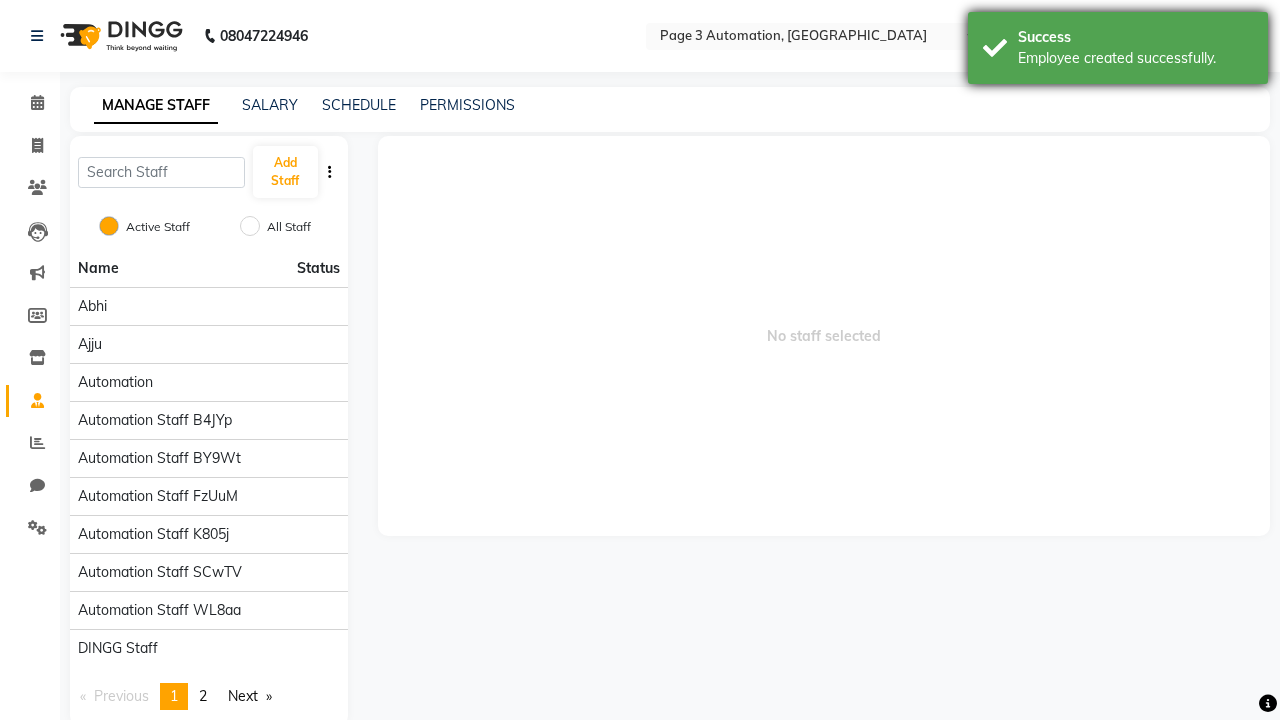 click on "Employee created successfully." at bounding box center (1135, 58) 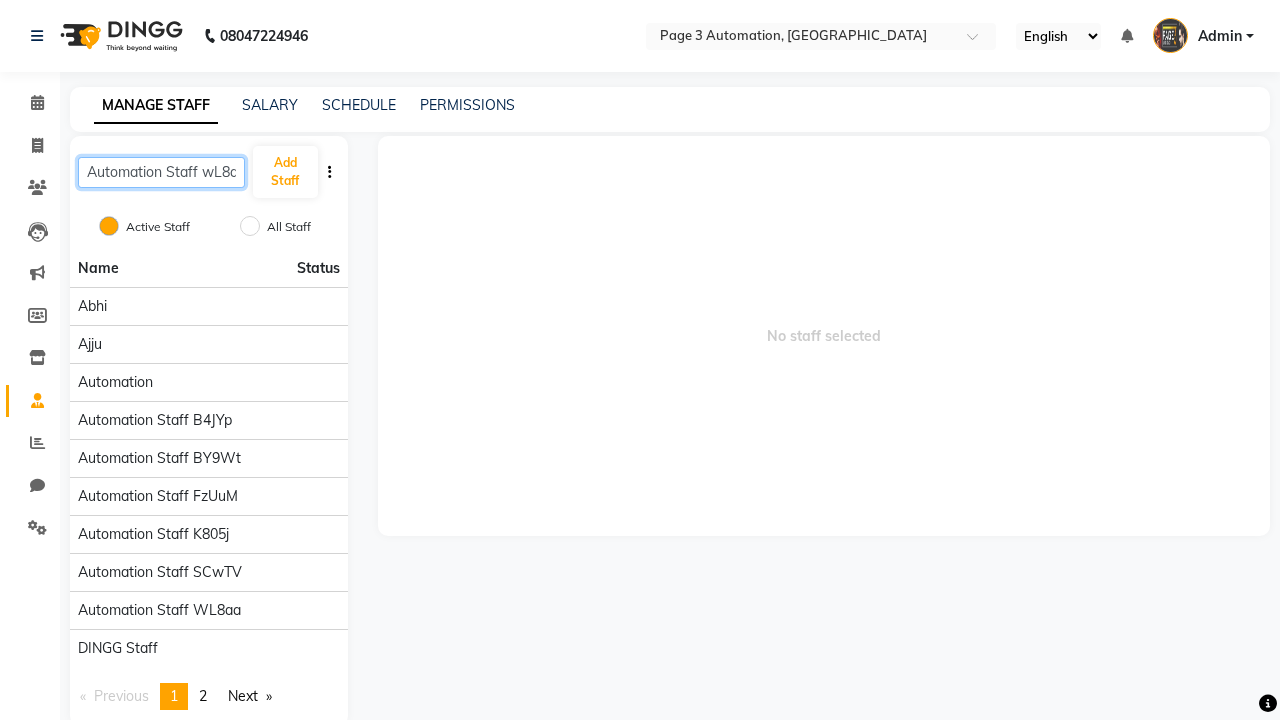 scroll, scrollTop: 0, scrollLeft: 10, axis: horizontal 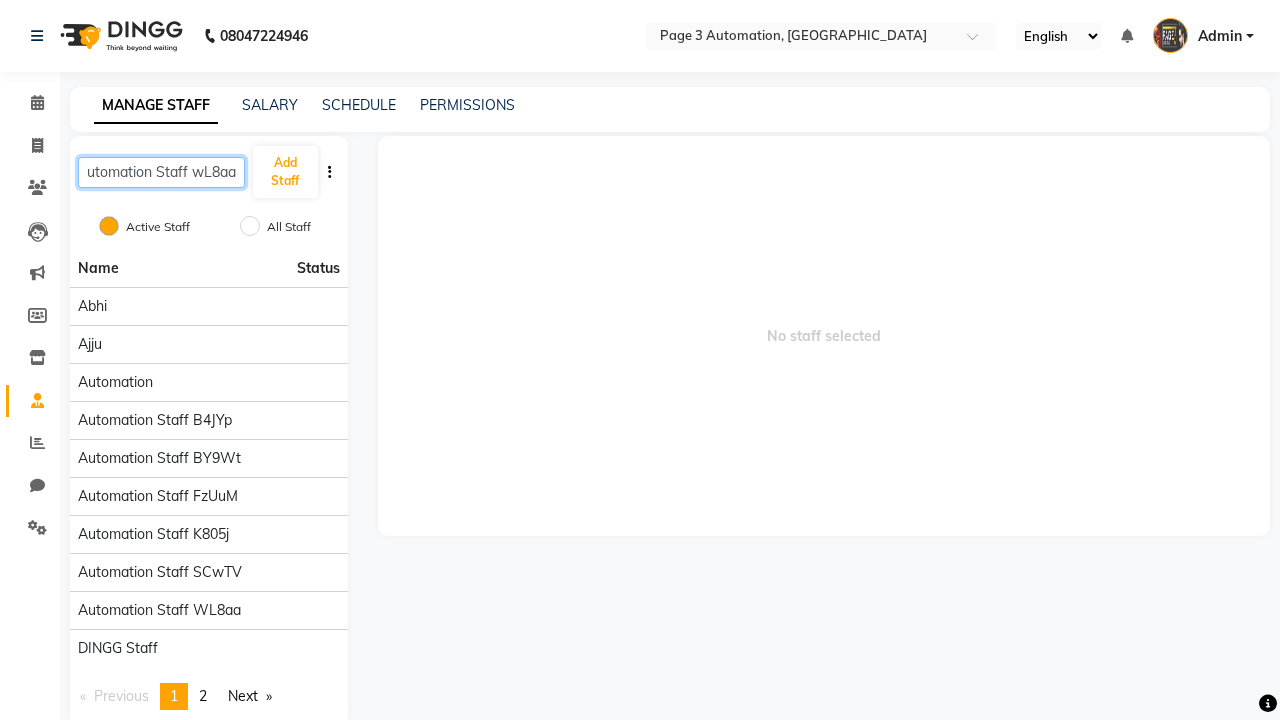 type on "Automation Staff wL8aa" 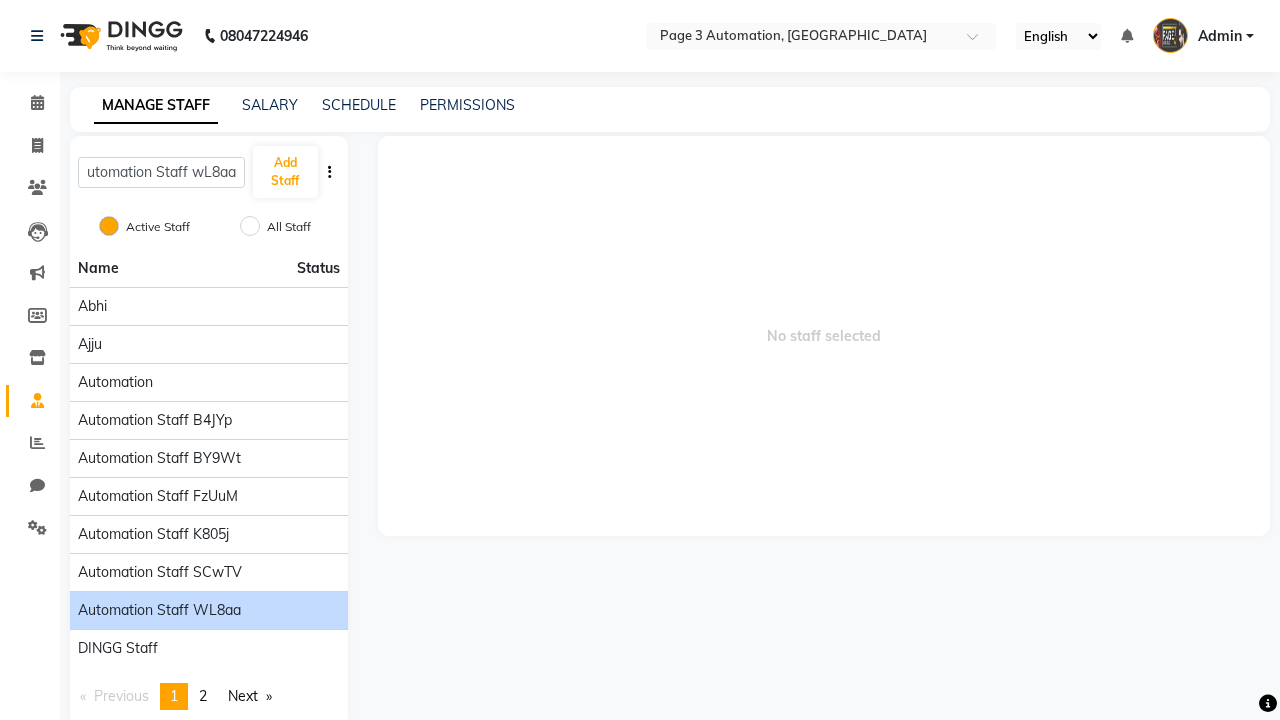 click on "Automation Staff wL8aa" 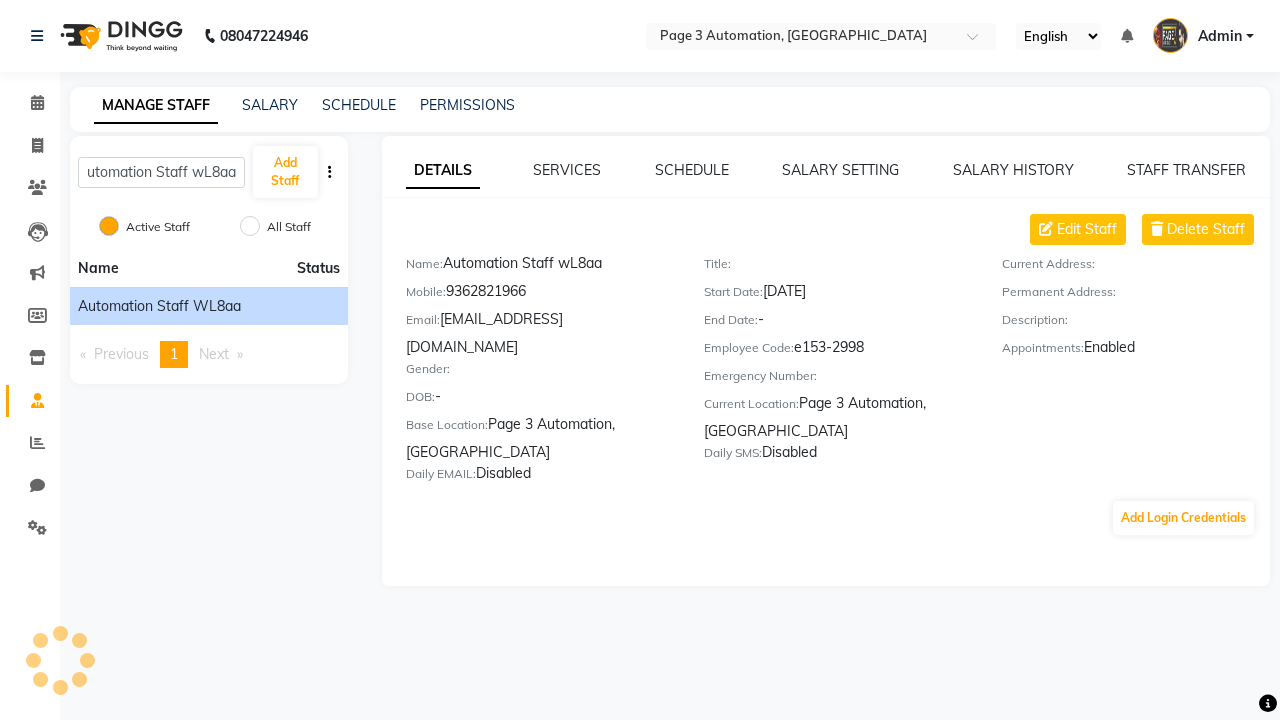 scroll, scrollTop: 0, scrollLeft: 0, axis: both 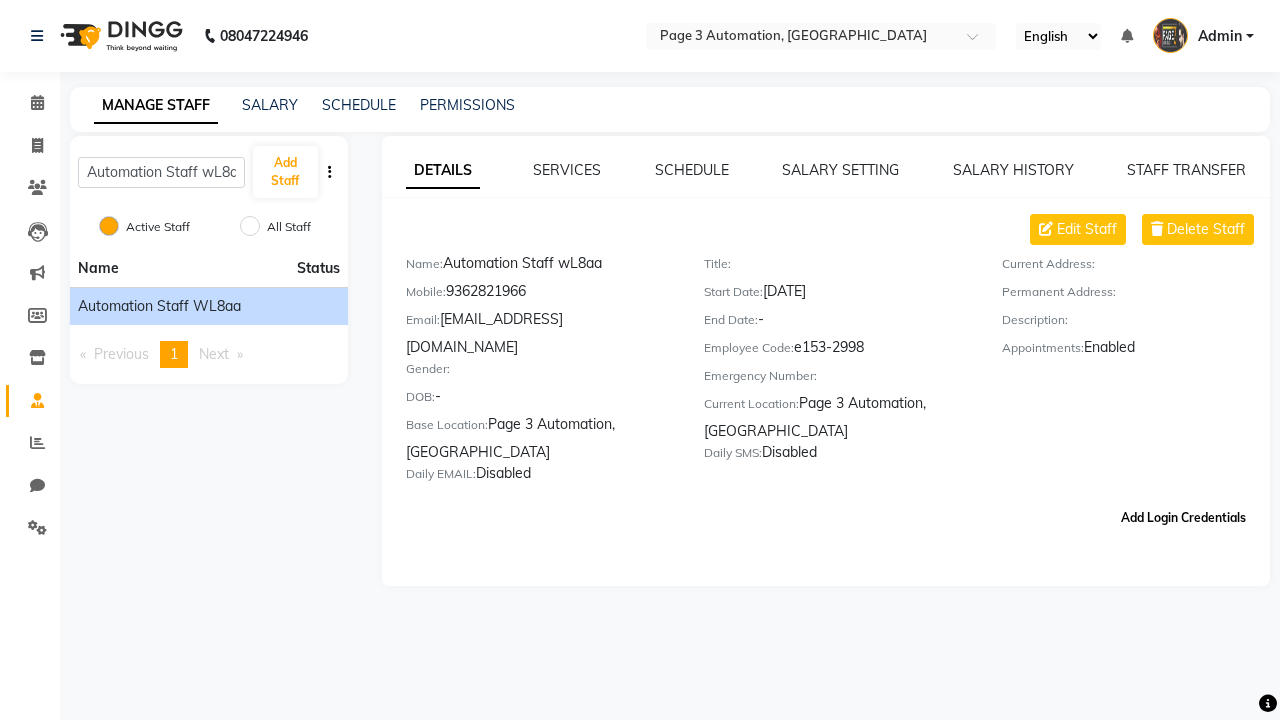 click on "Add Login Credentials" 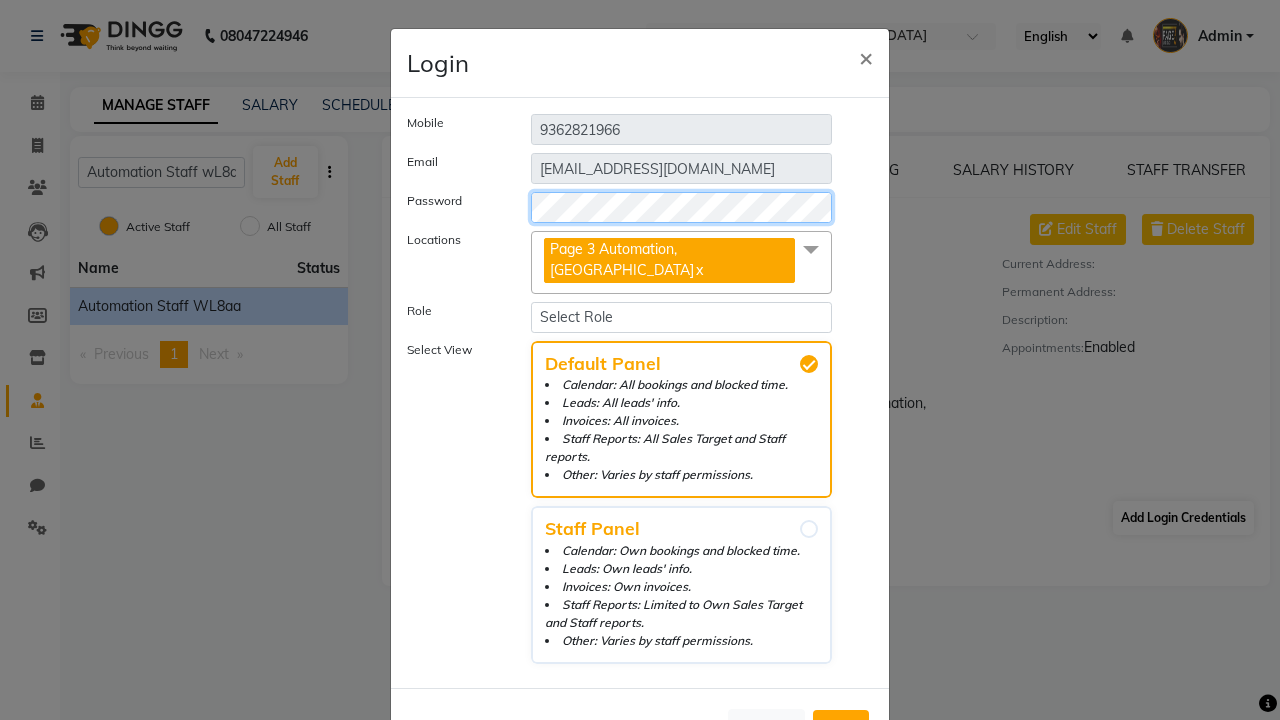 select on "4595" 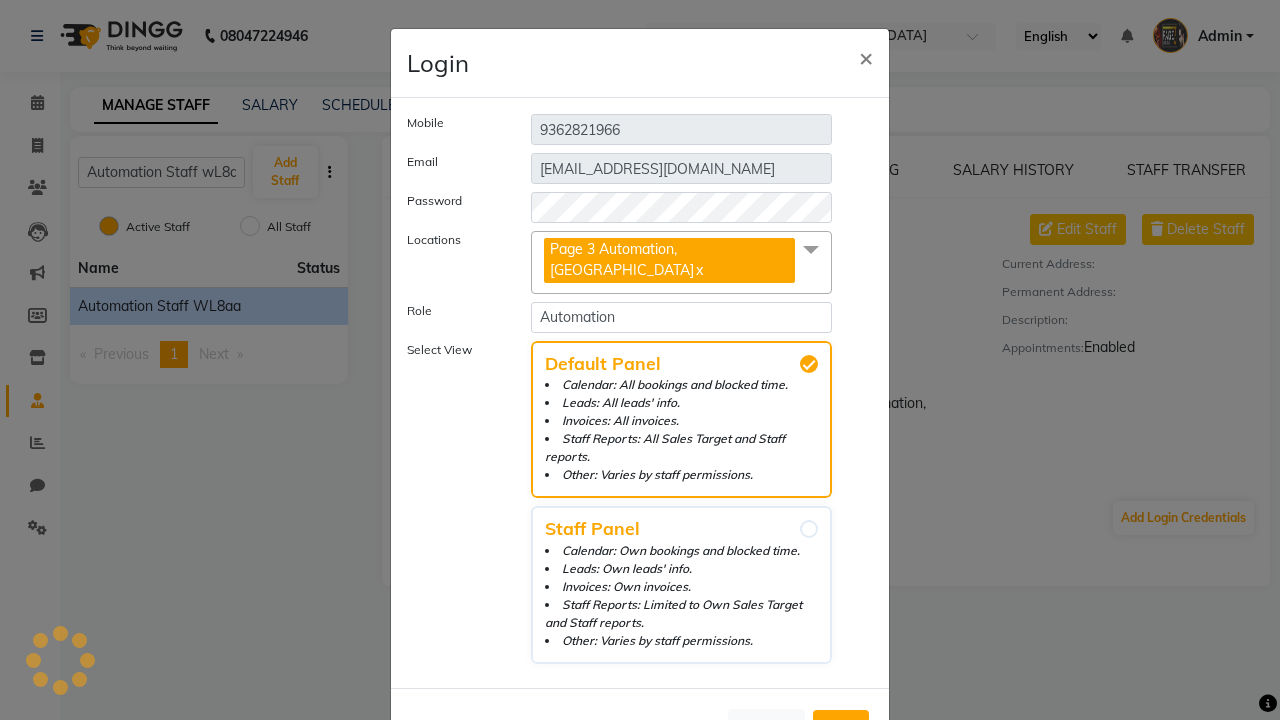 click on "Add" 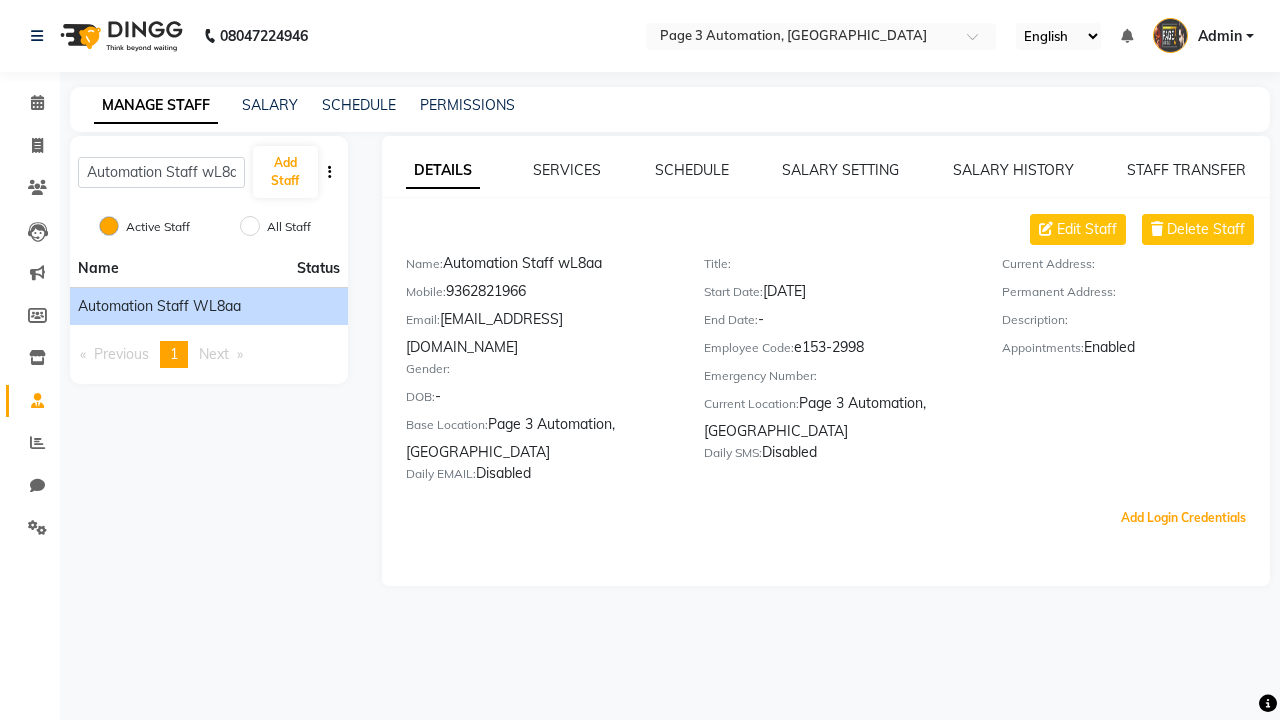 scroll, scrollTop: 5, scrollLeft: 0, axis: vertical 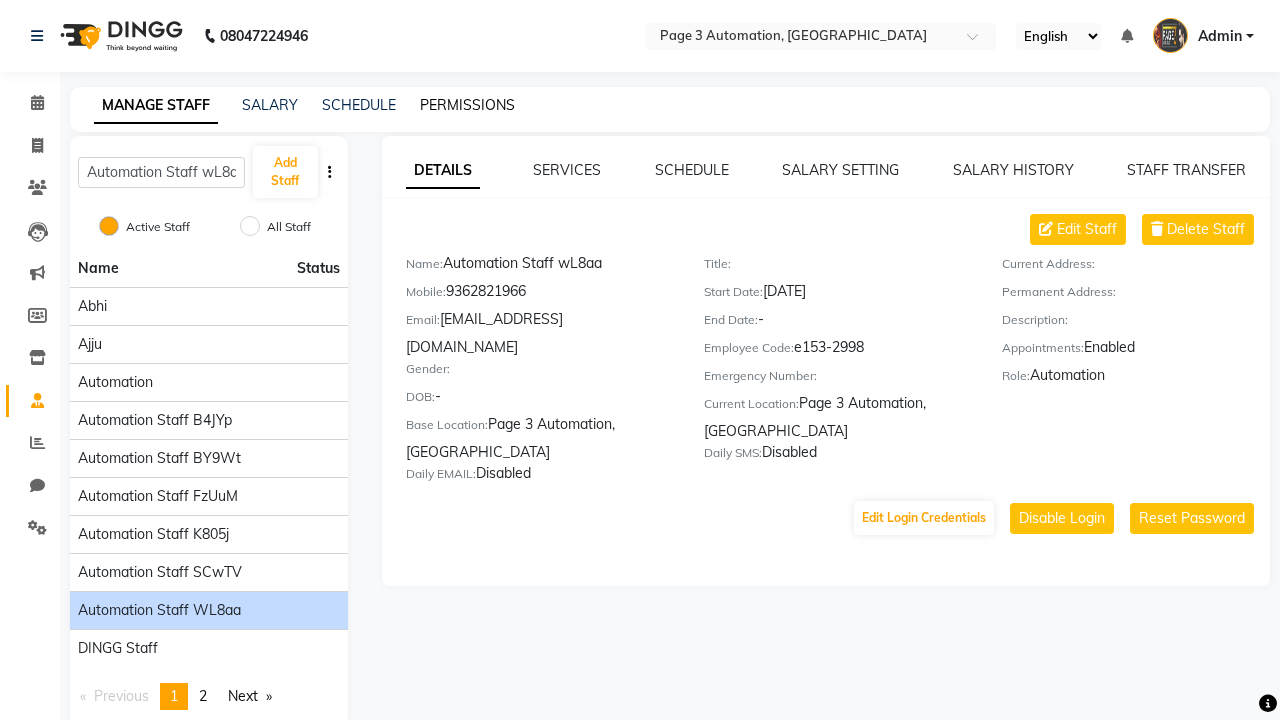 click on "PERMISSIONS" 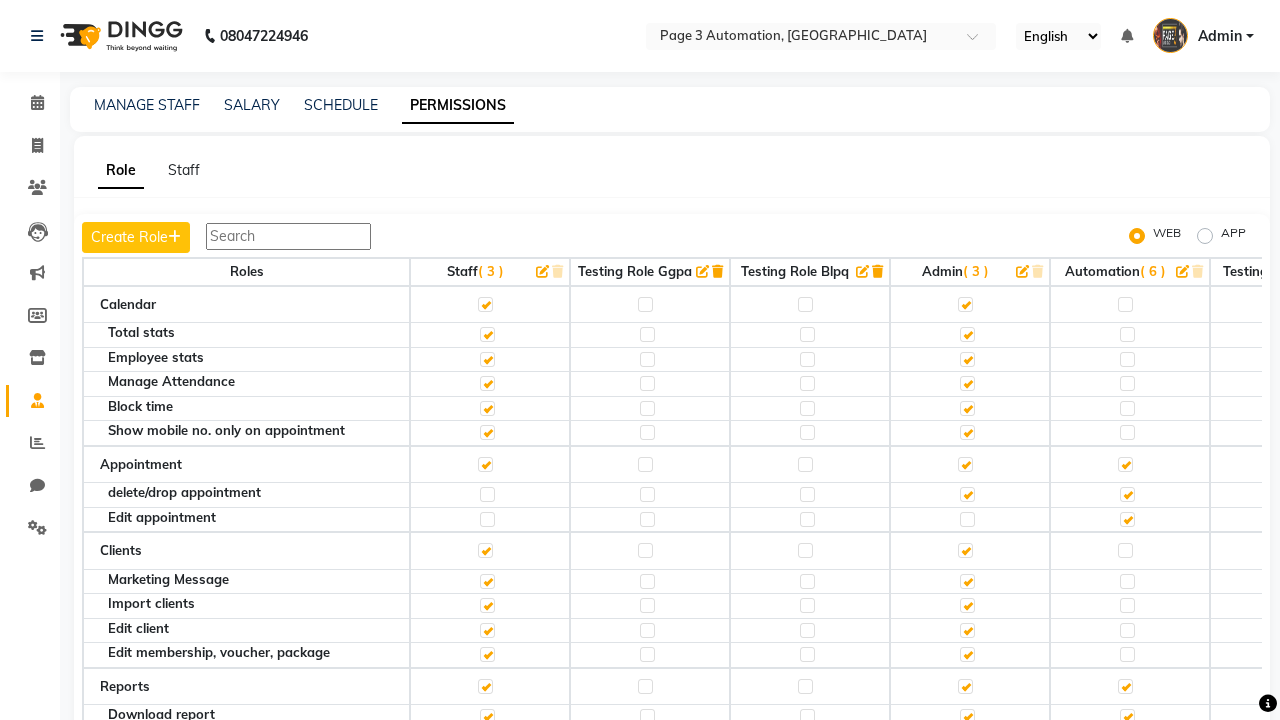 click 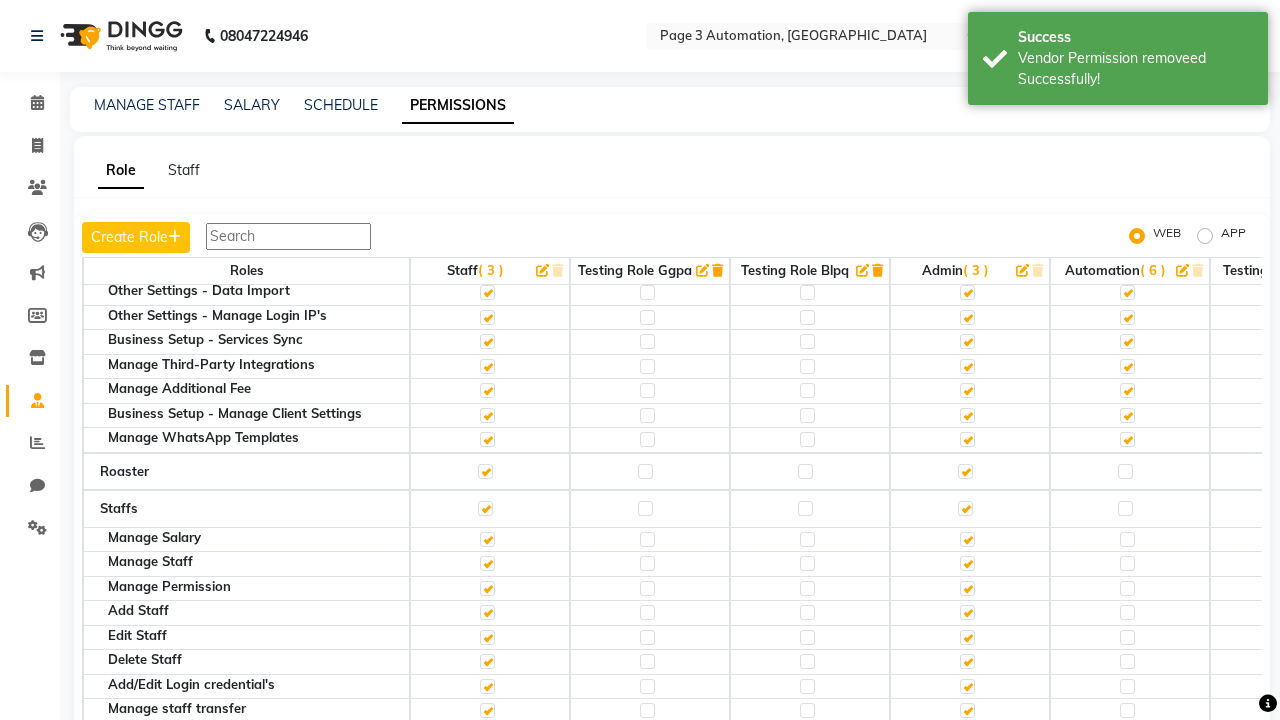 click 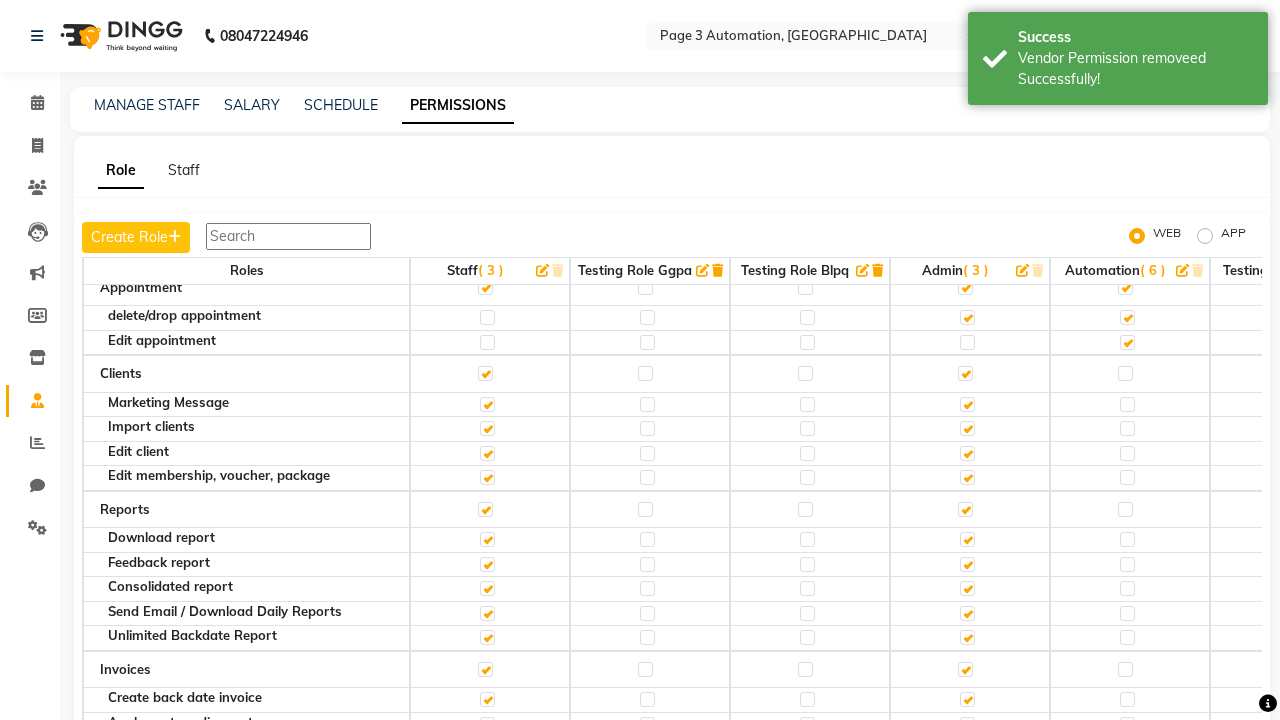 click 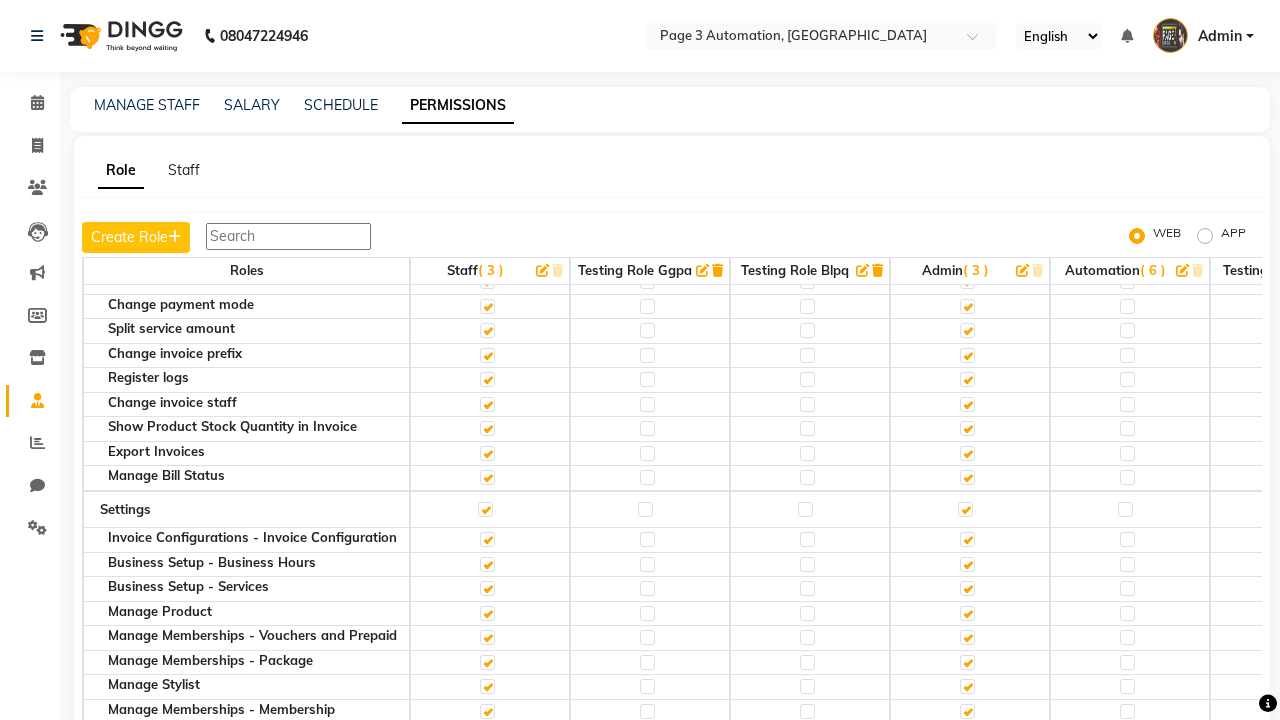 click on "Admin" at bounding box center (1220, 36) 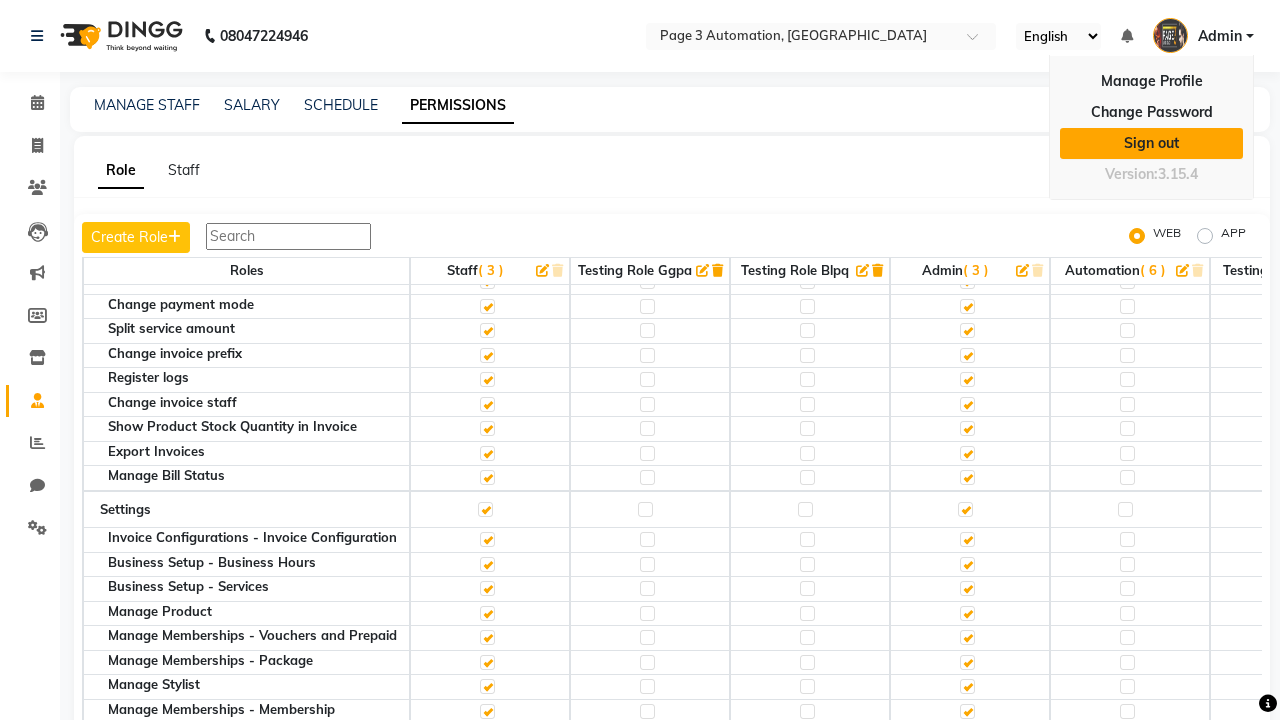 click on "Sign out" at bounding box center [1151, 143] 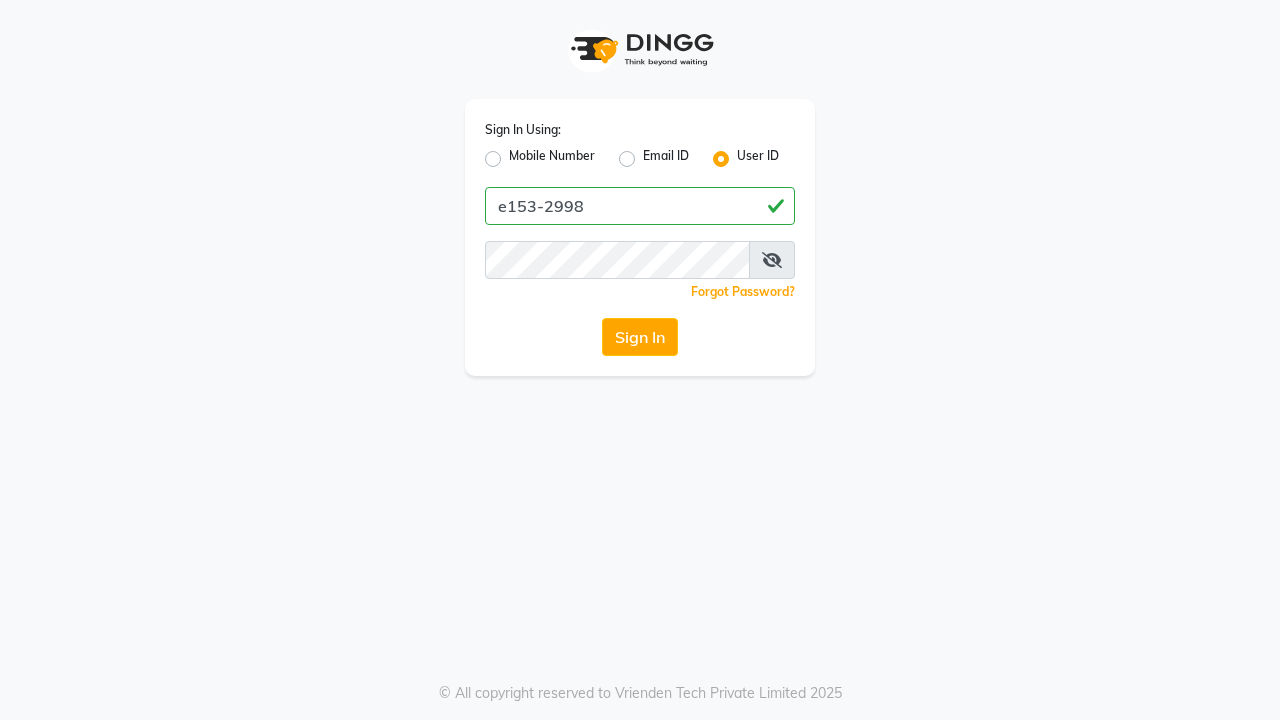 scroll, scrollTop: 0, scrollLeft: 0, axis: both 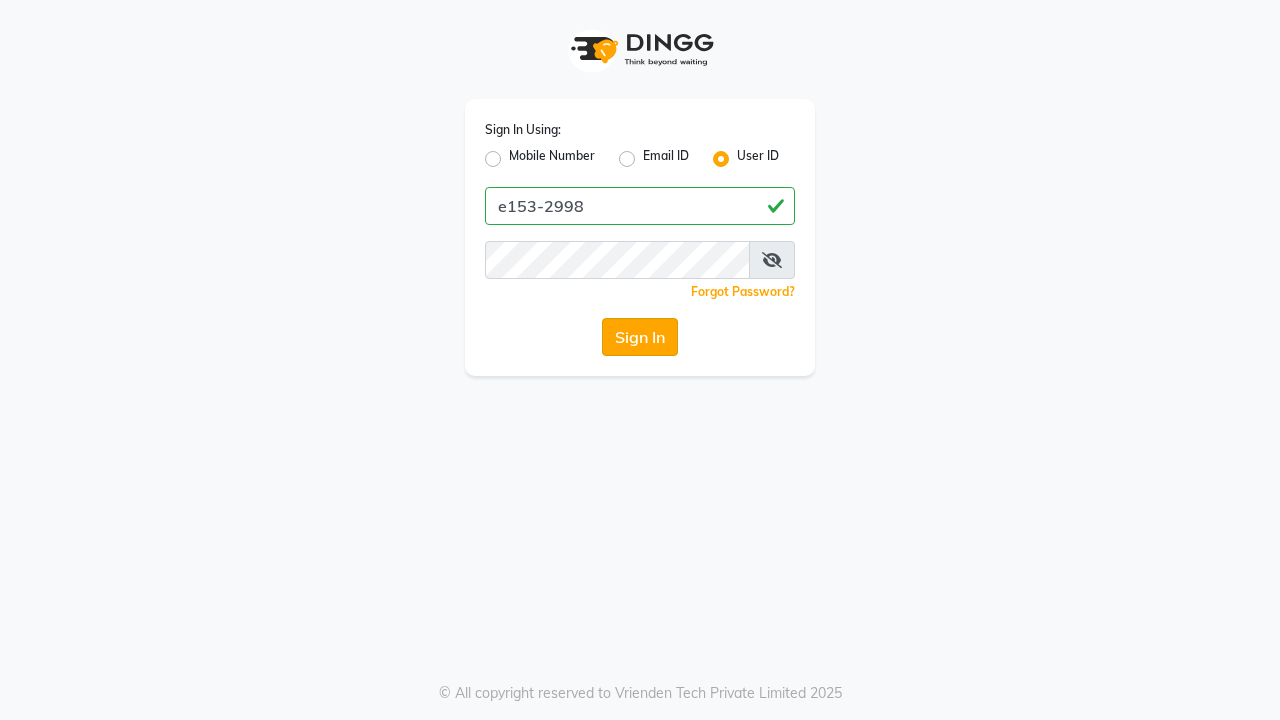 click on "Sign In" 